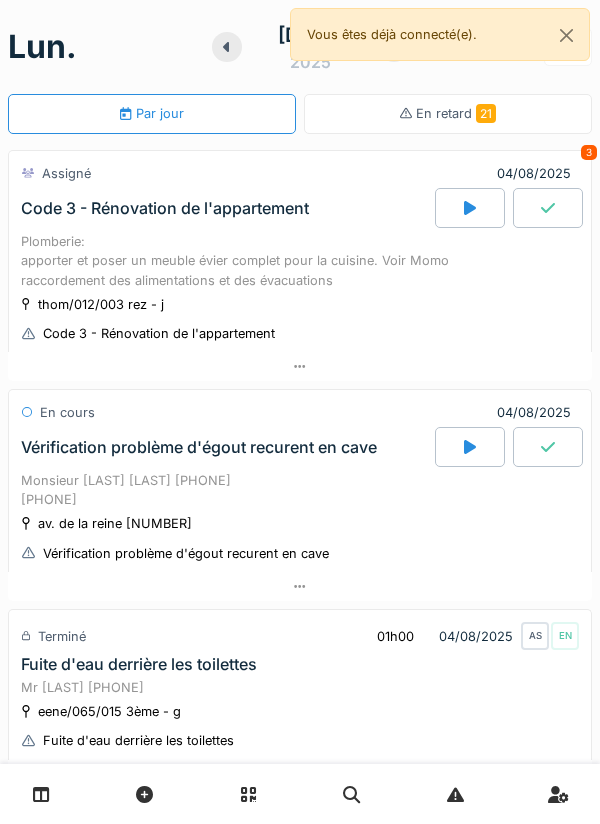 scroll, scrollTop: 0, scrollLeft: 0, axis: both 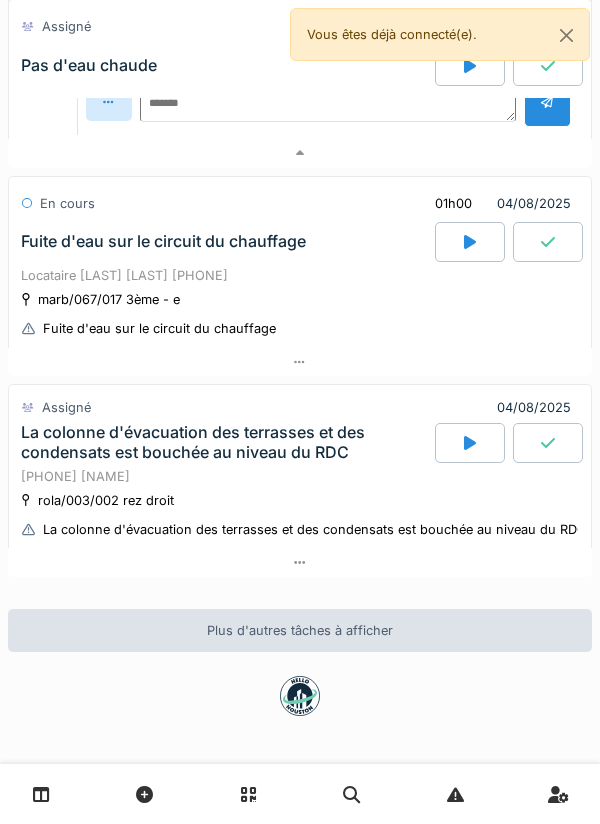 click on "marb/067/017 3ème - e Fuite d'eau sur le circuit du chauffage" at bounding box center [300, 314] 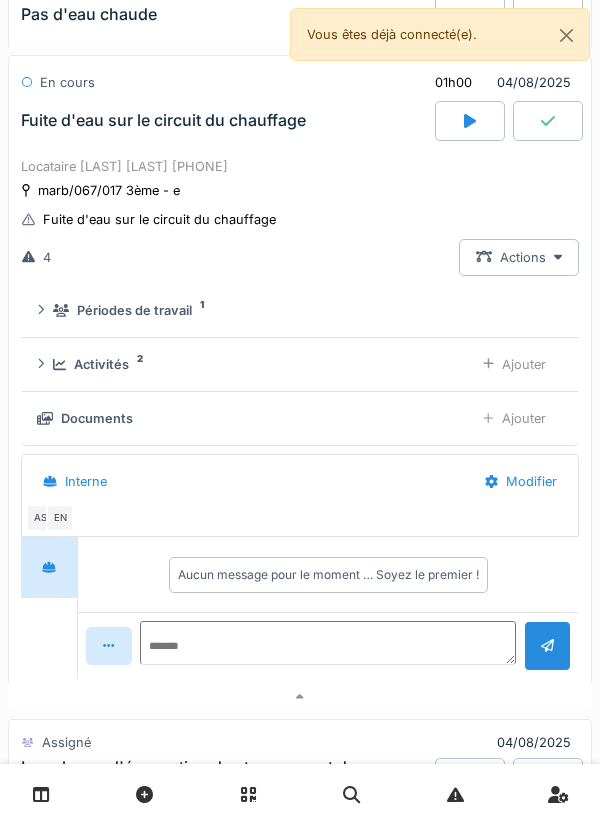 scroll, scrollTop: 1407, scrollLeft: 0, axis: vertical 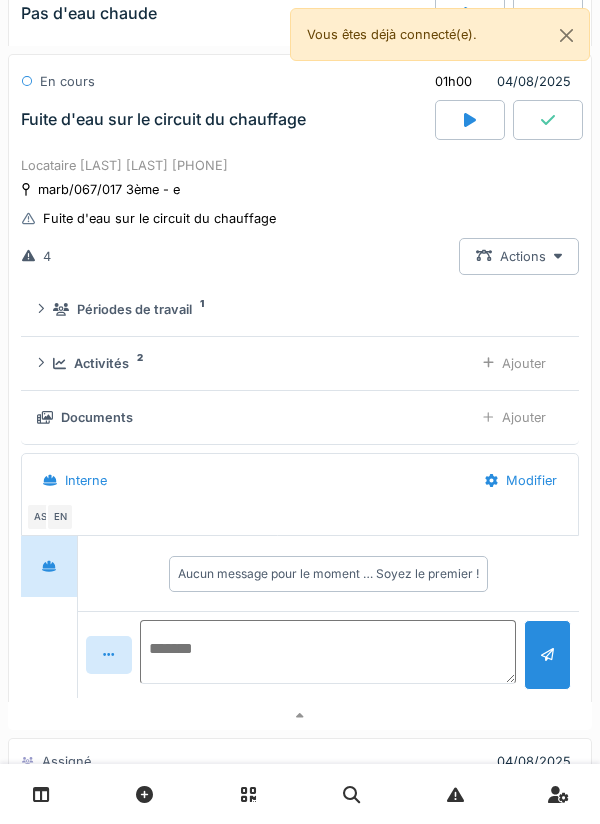 click at bounding box center [328, 652] 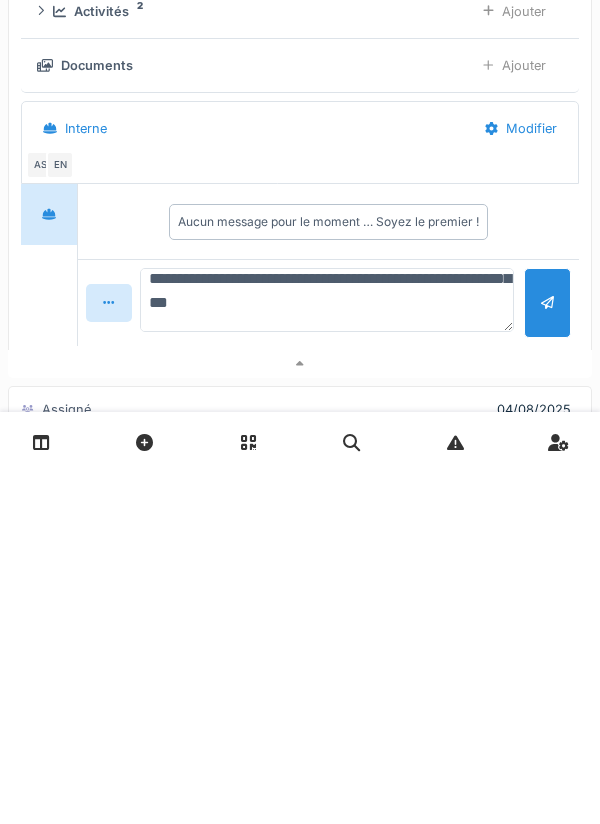 scroll, scrollTop: 143, scrollLeft: 0, axis: vertical 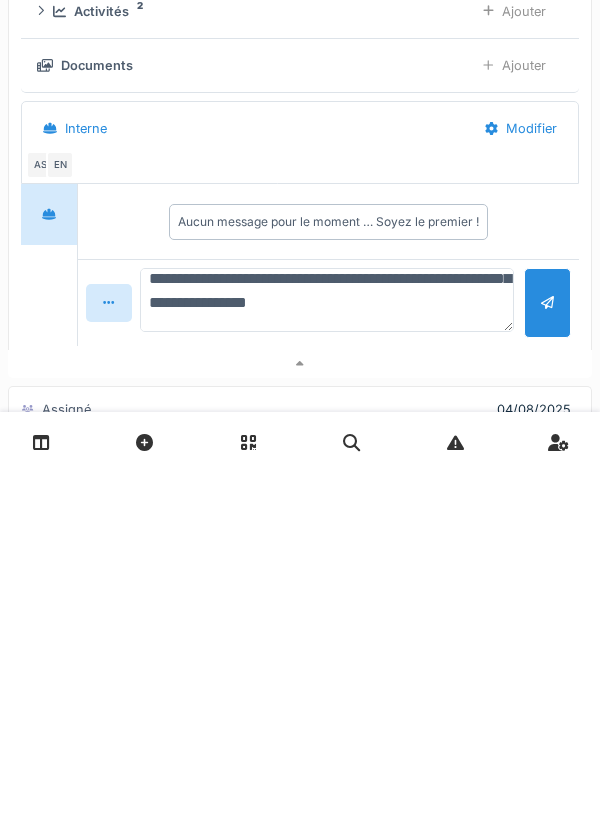 click on "**********" at bounding box center [327, 652] 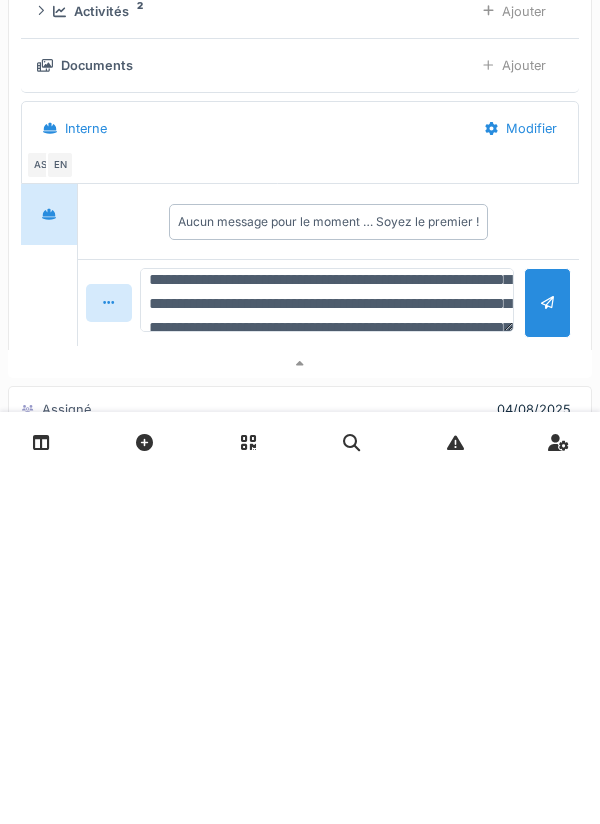 click on "**********" at bounding box center (327, 652) 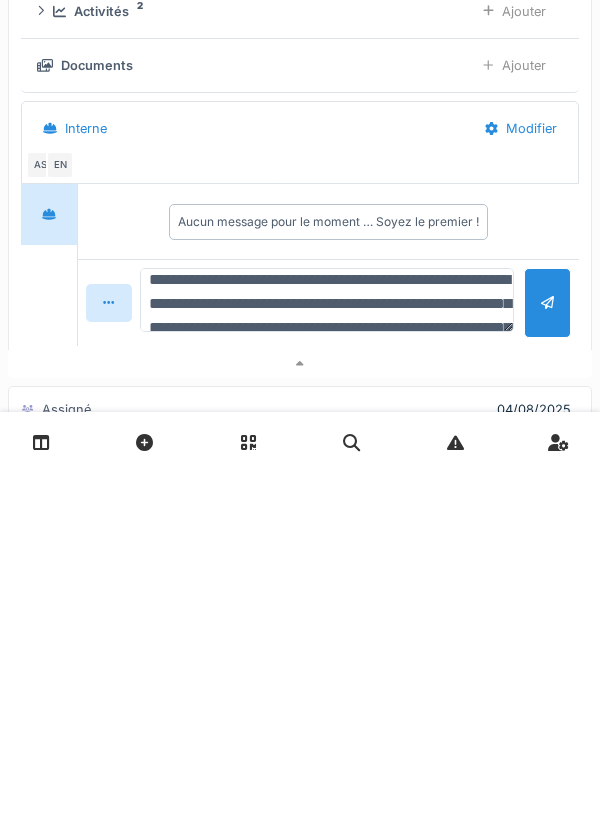scroll, scrollTop: 23, scrollLeft: 0, axis: vertical 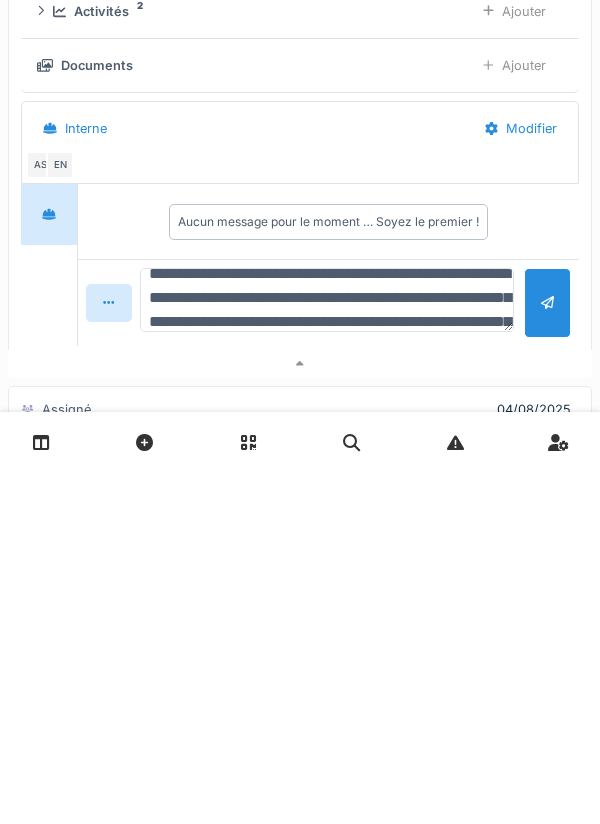 click on "**********" at bounding box center (327, 652) 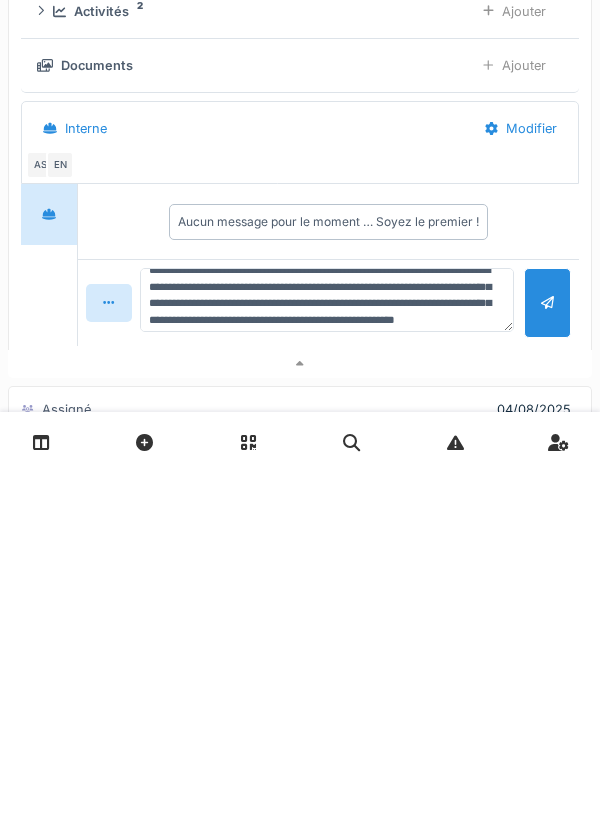 click on "**********" at bounding box center [328, 654] 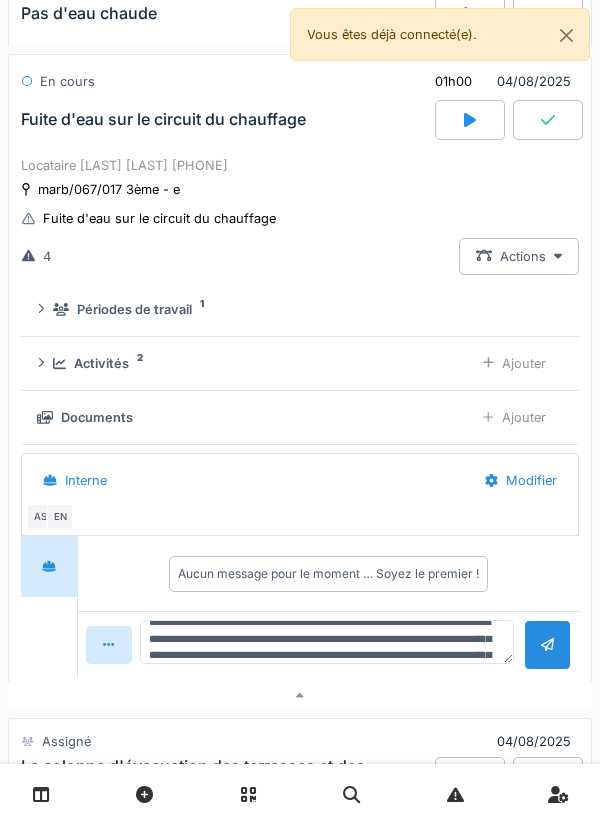 click at bounding box center (547, 644) 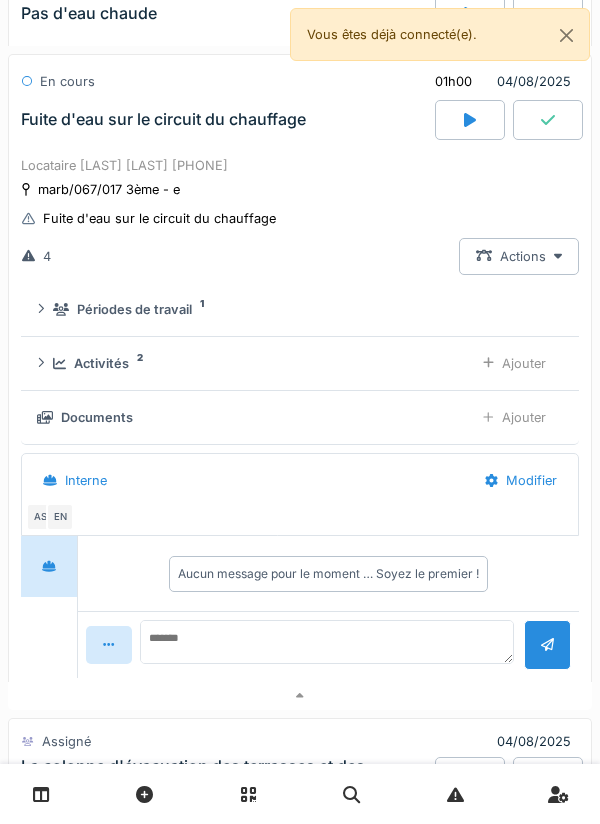 scroll, scrollTop: 6, scrollLeft: 0, axis: vertical 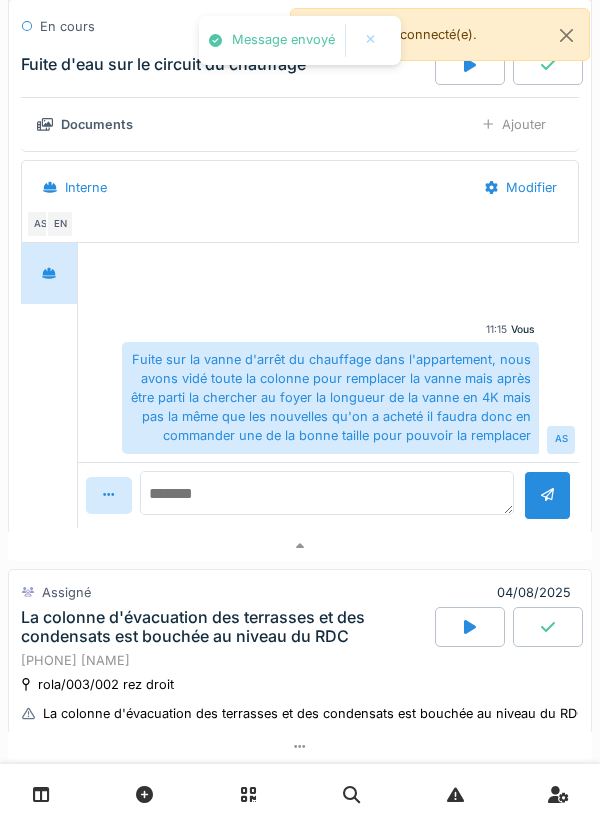 click at bounding box center (327, 493) 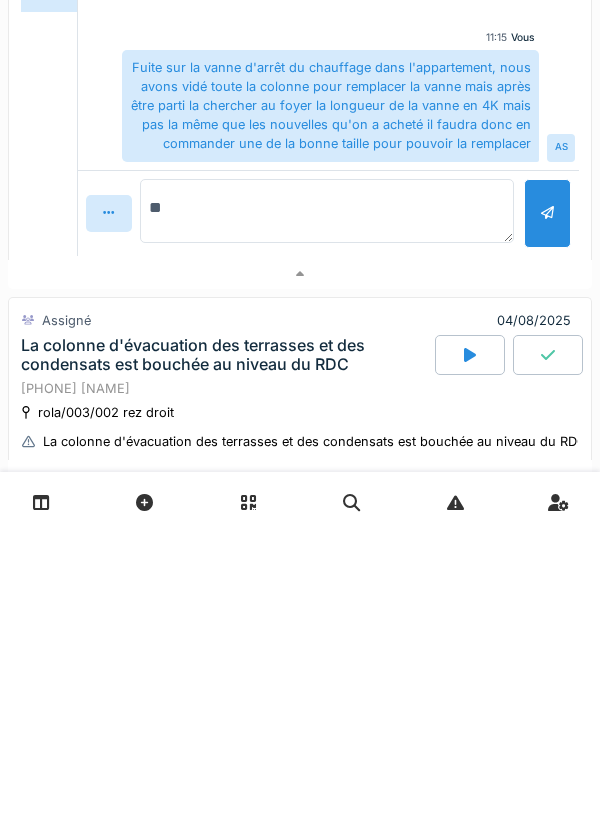 type on "*" 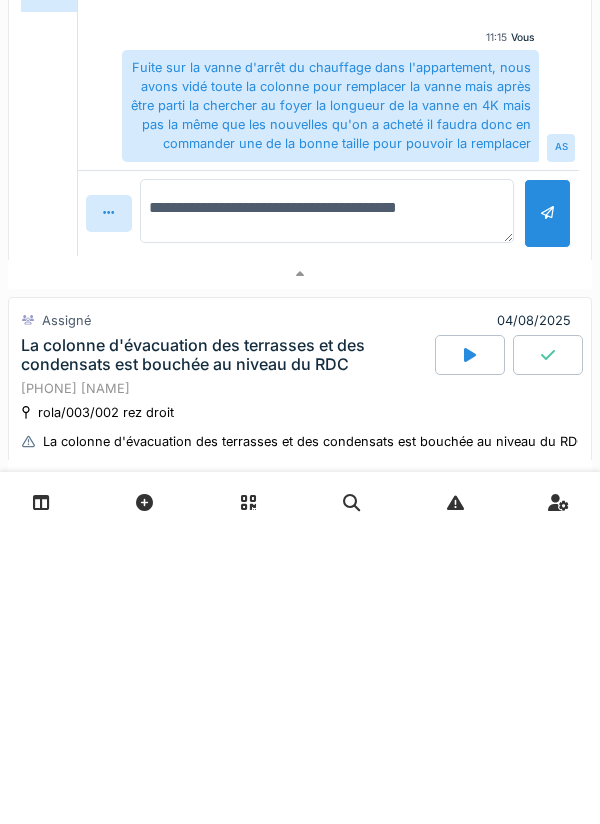 type on "**********" 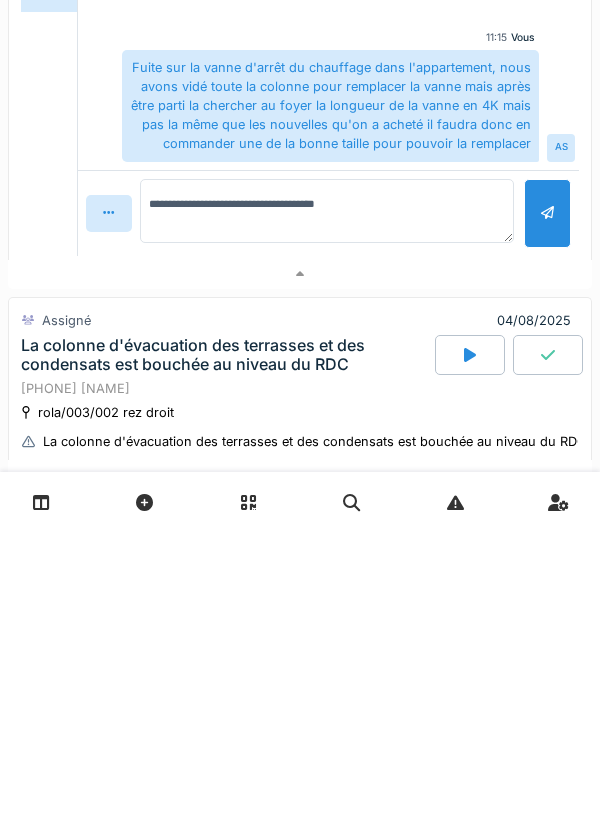 click at bounding box center (547, 505) 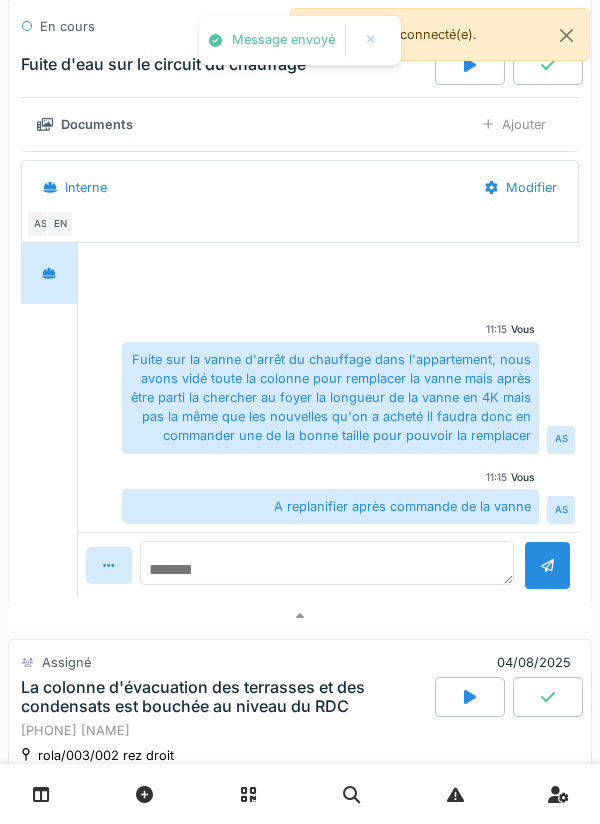 click at bounding box center [327, 563] 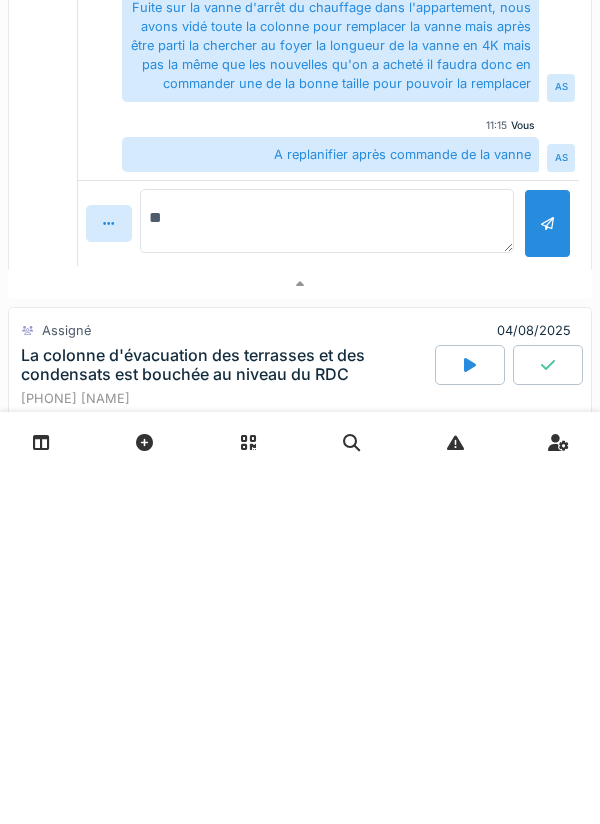 type on "*" 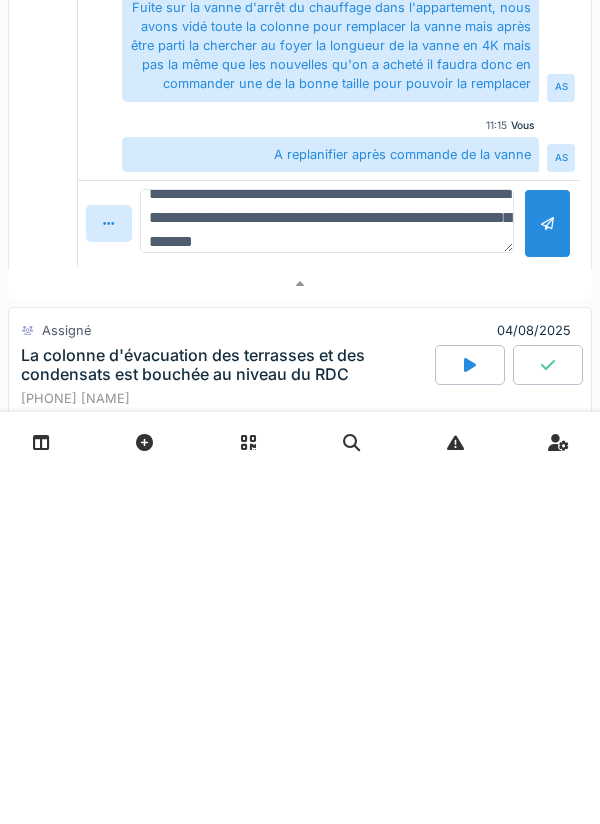 scroll, scrollTop: 48, scrollLeft: 0, axis: vertical 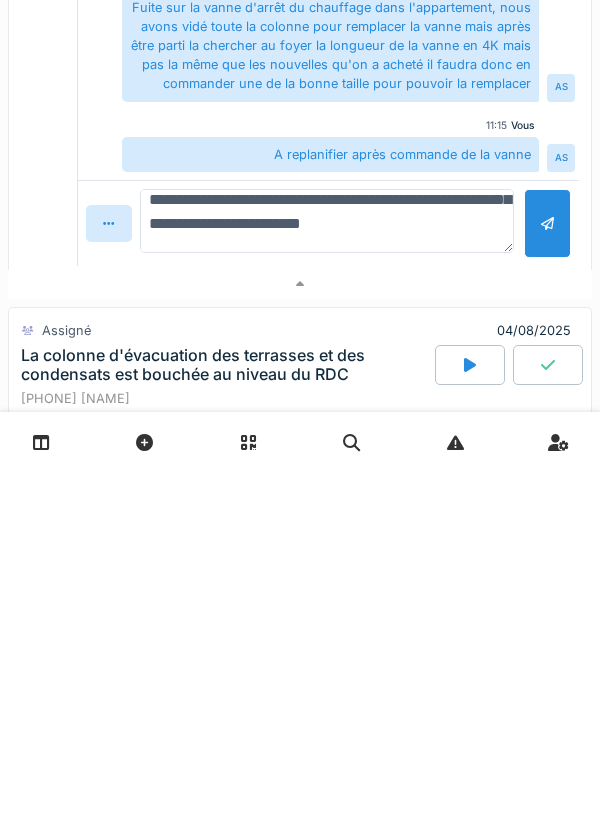 type on "**********" 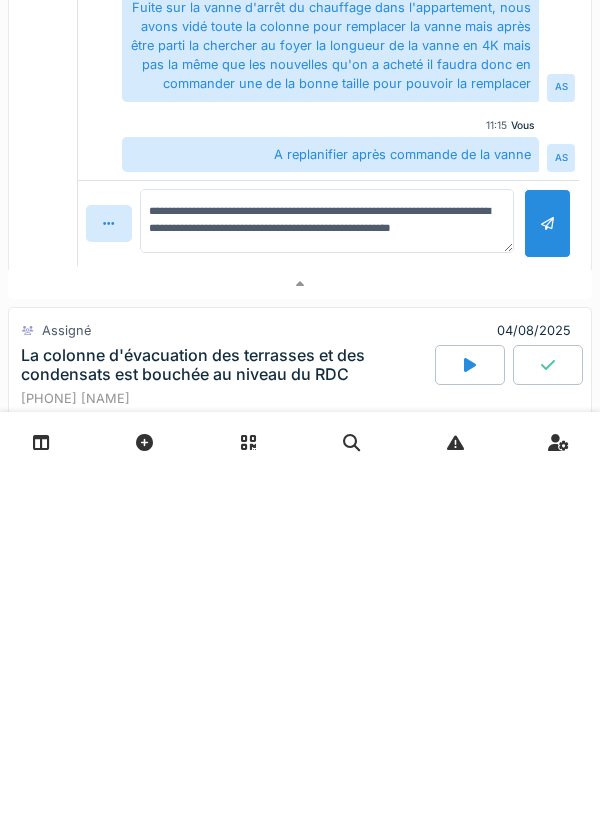 click at bounding box center (547, 575) 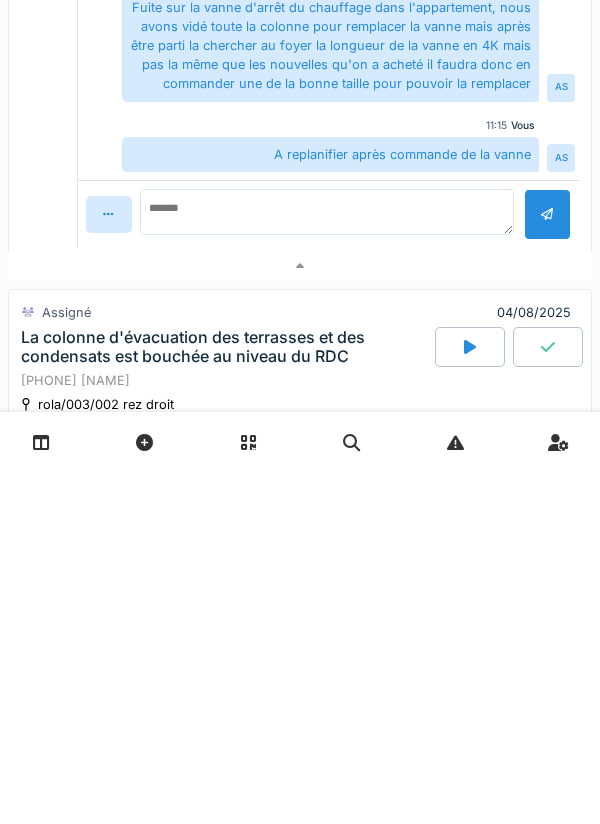 scroll, scrollTop: 0, scrollLeft: 0, axis: both 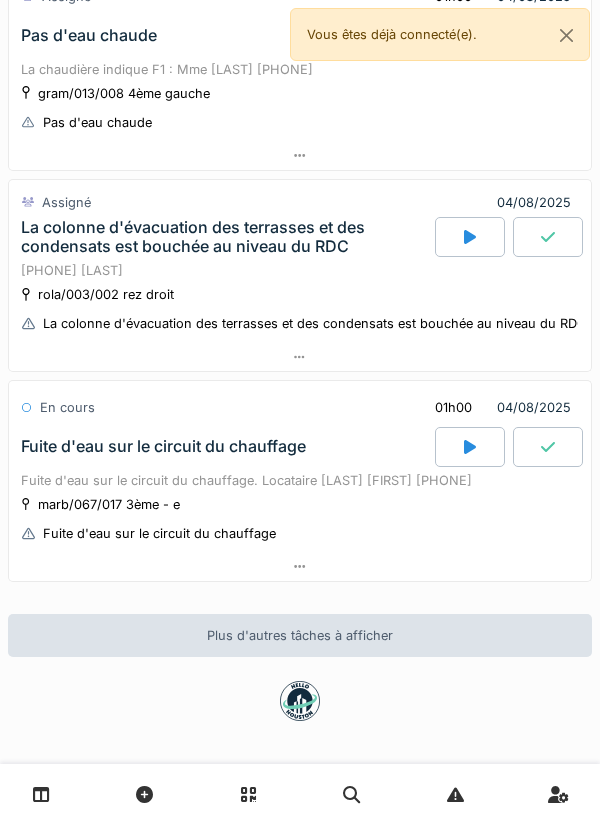 click at bounding box center (470, 237) 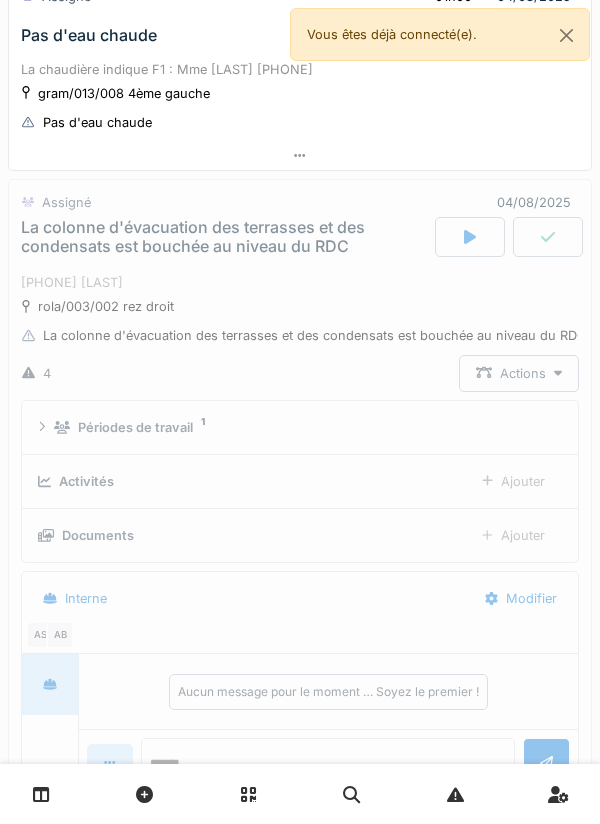 scroll, scrollTop: 1187, scrollLeft: 0, axis: vertical 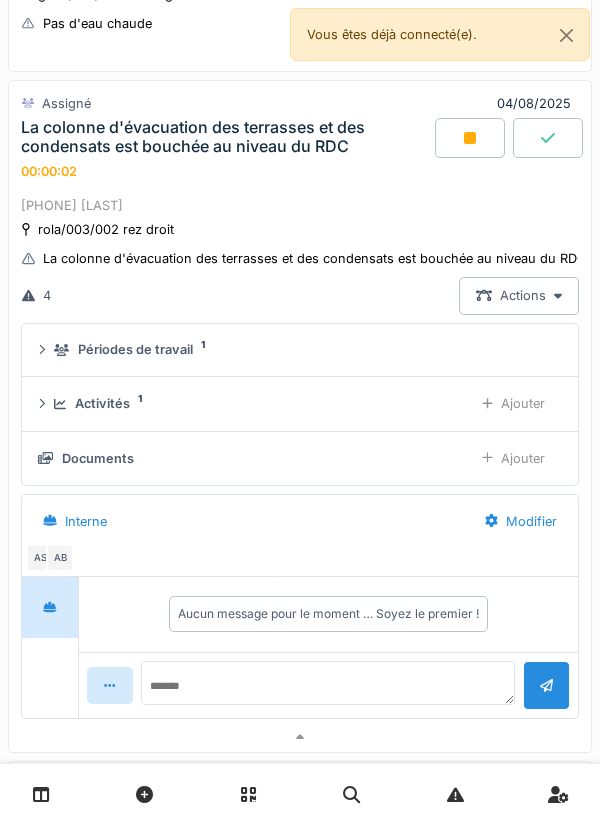 click on "Ajouter" at bounding box center (513, 403) 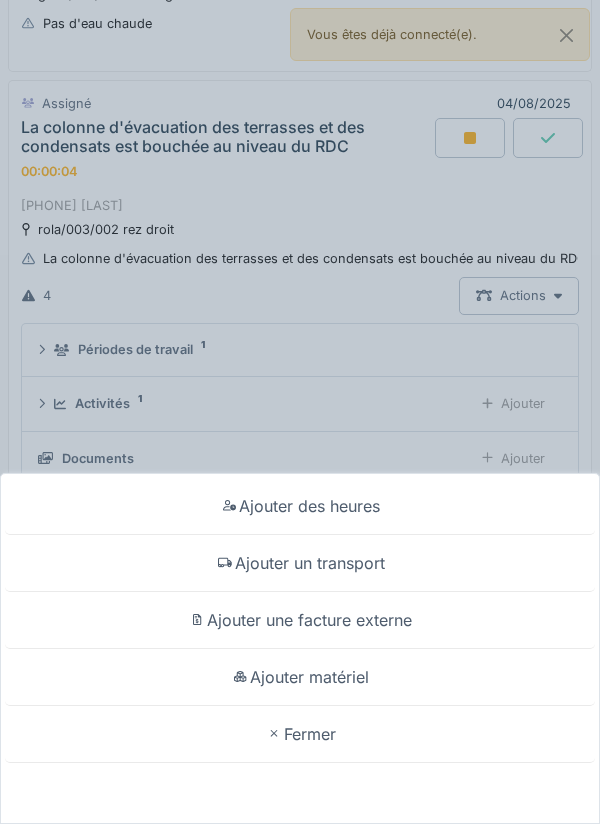 click on "Ajouter un transport" at bounding box center (300, 563) 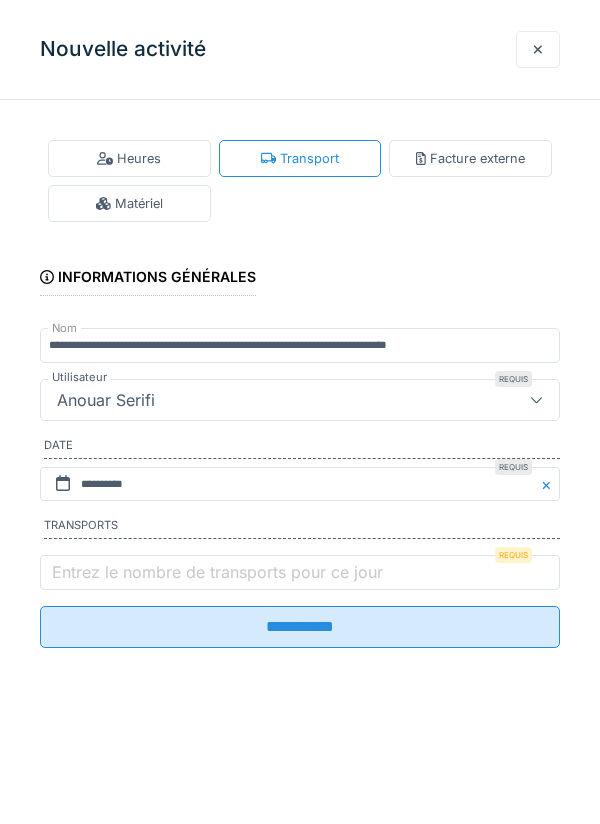 click on "Entrez le nombre de transports pour ce jour" at bounding box center [217, 572] 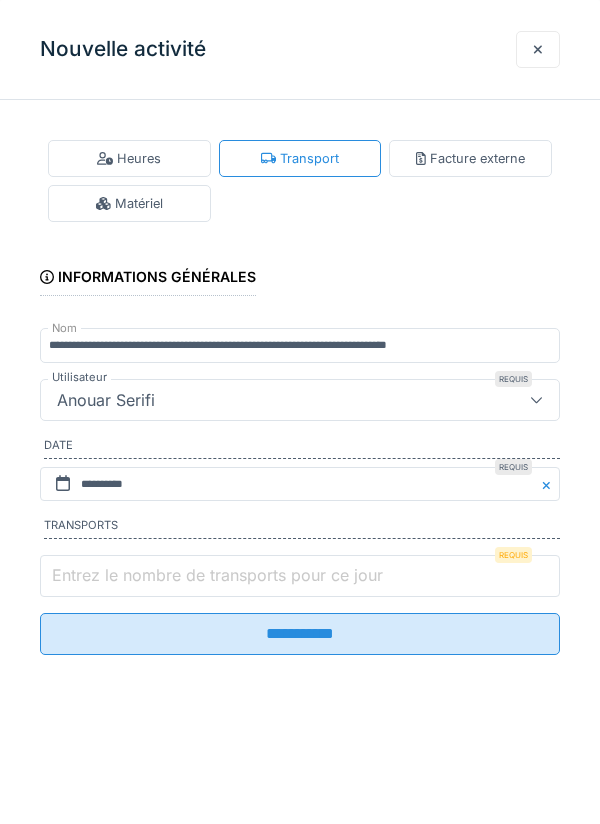 click on "Entrez le nombre de transports pour ce jour" at bounding box center (300, 576) 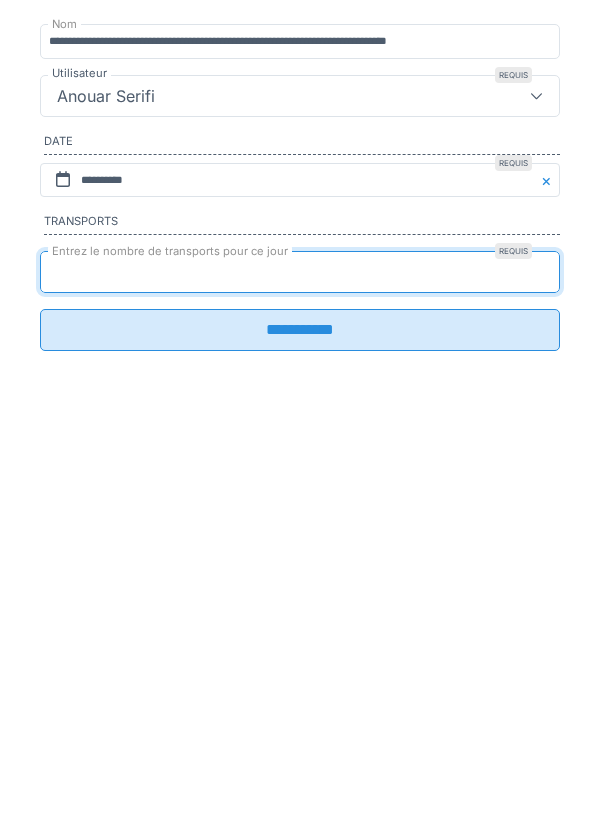 type on "*" 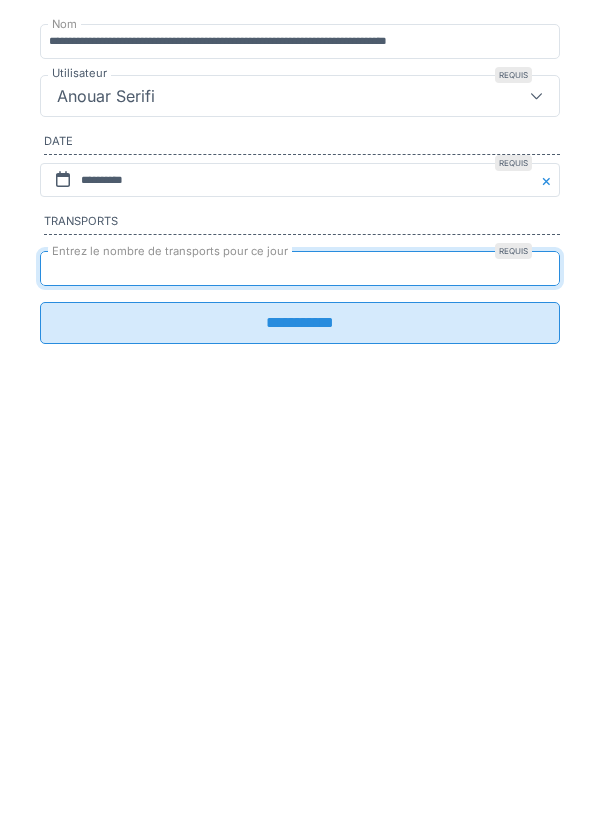 click on "**********" at bounding box center [300, 627] 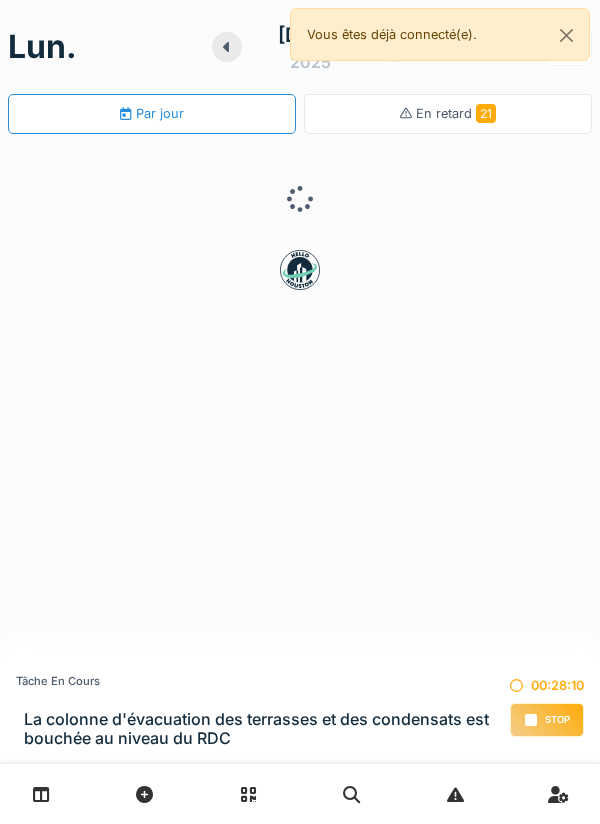 scroll, scrollTop: 0, scrollLeft: 0, axis: both 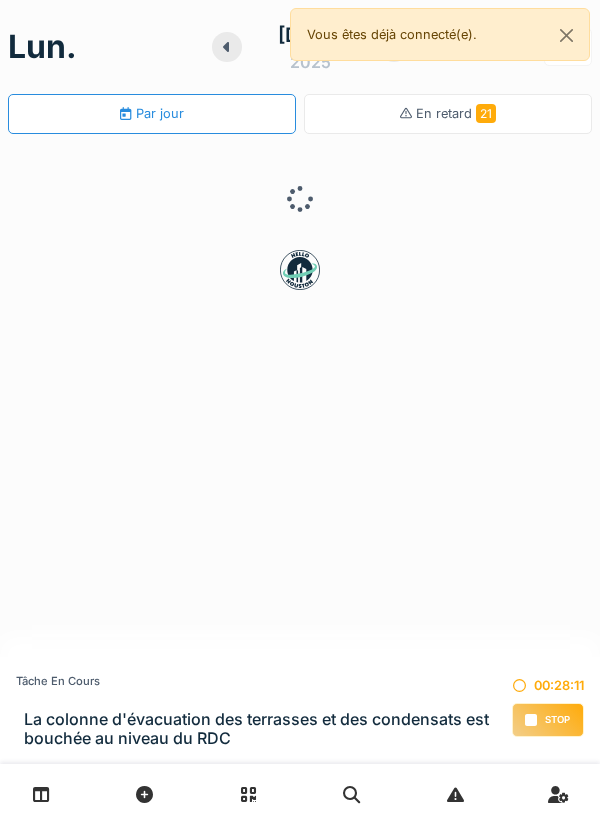 click on "Stop" at bounding box center (557, 720) 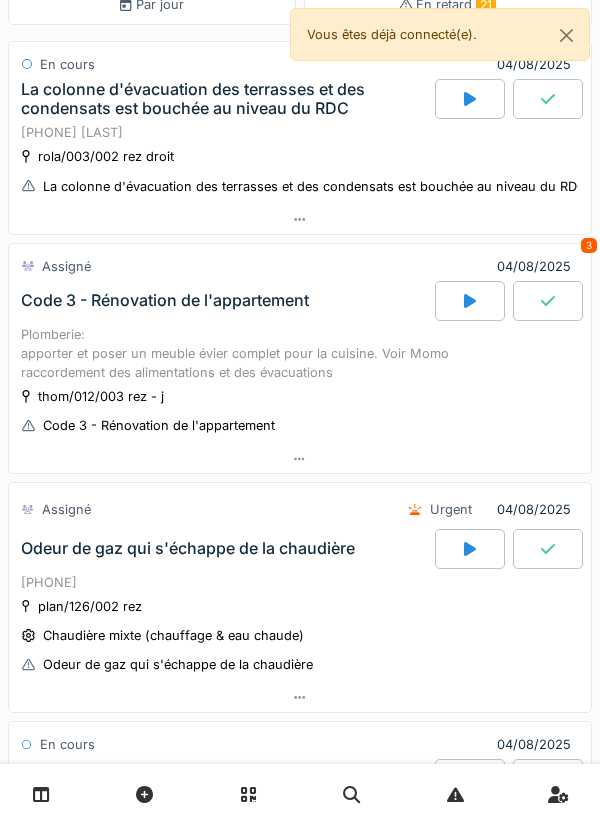scroll, scrollTop: 0, scrollLeft: 0, axis: both 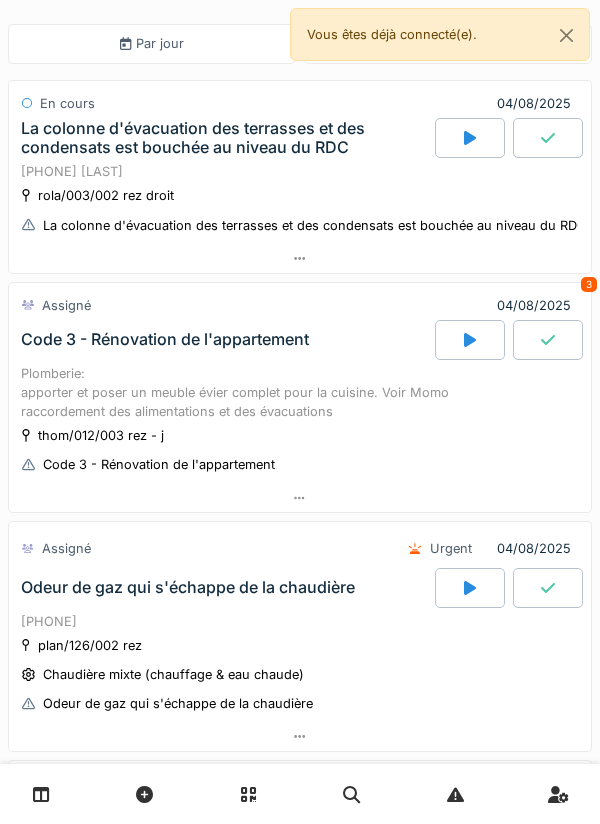 click at bounding box center (300, 258) 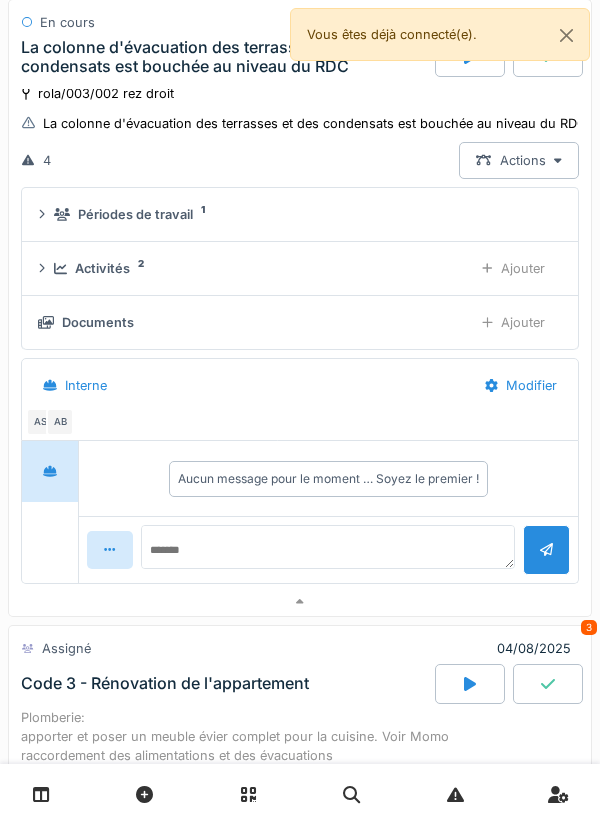 scroll, scrollTop: 155, scrollLeft: 0, axis: vertical 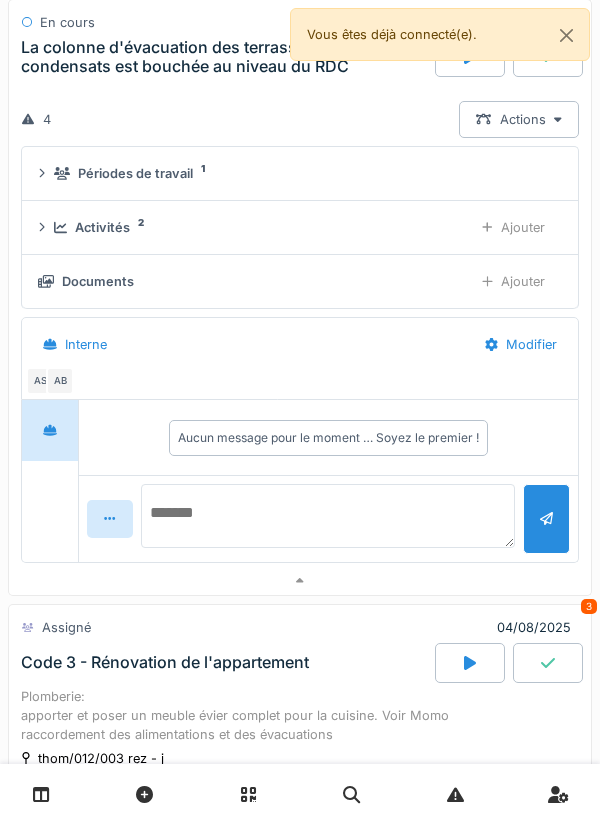 click at bounding box center (328, 516) 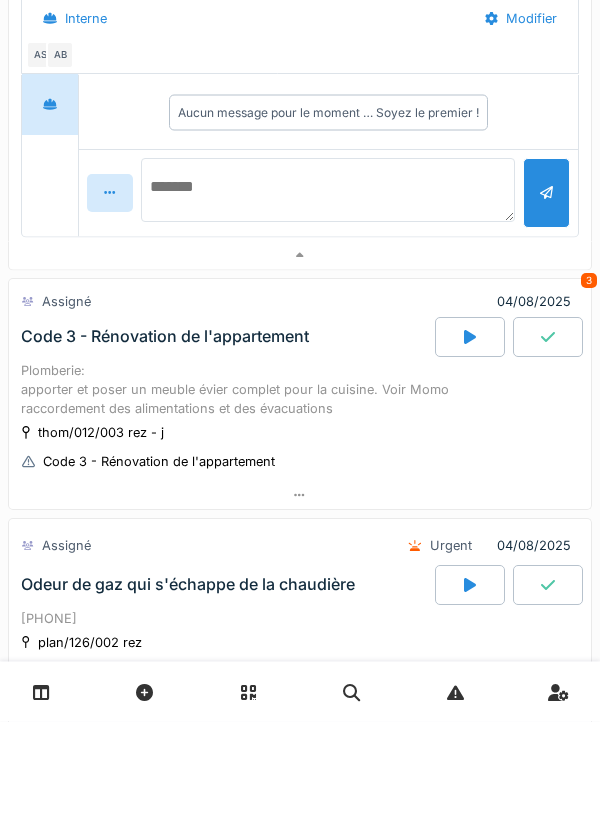 scroll, scrollTop: 381, scrollLeft: 0, axis: vertical 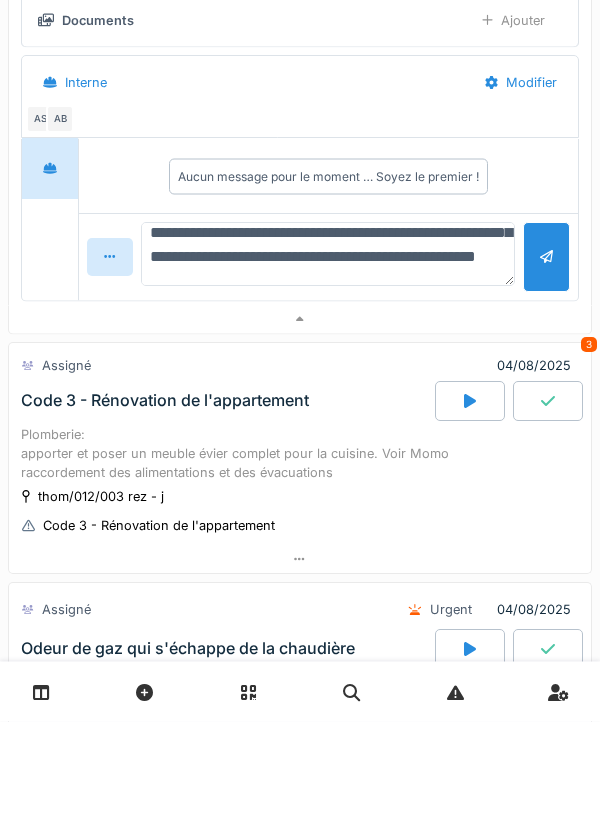 type on "**********" 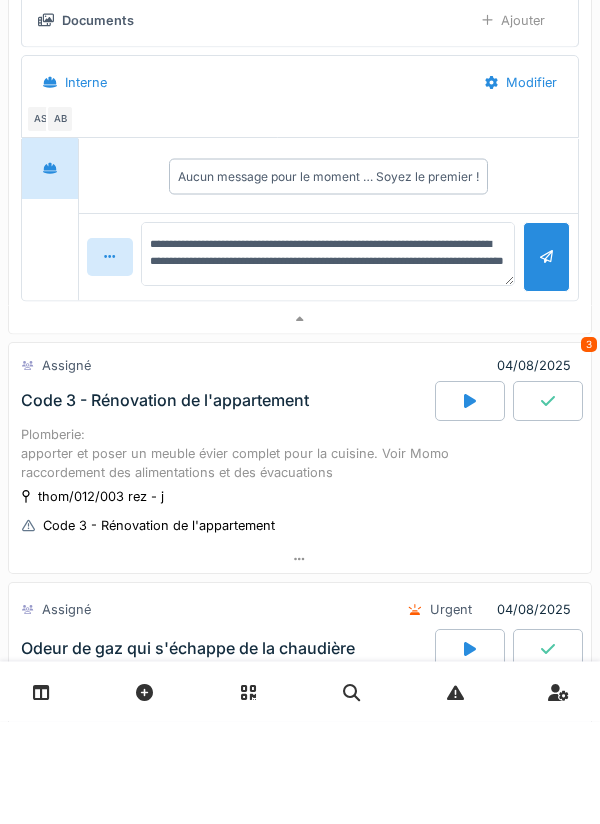 click at bounding box center [546, 359] 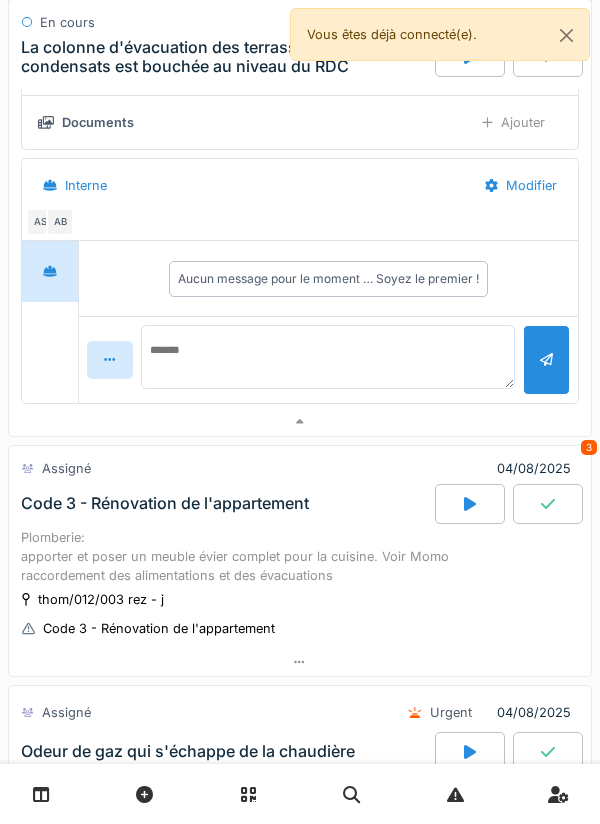 scroll, scrollTop: 0, scrollLeft: 0, axis: both 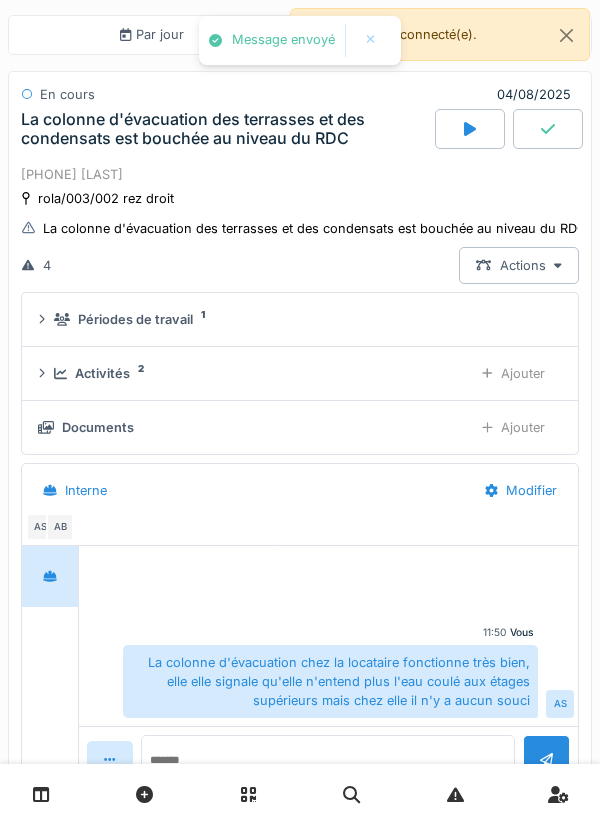 click on "Ajouter" at bounding box center [513, 427] 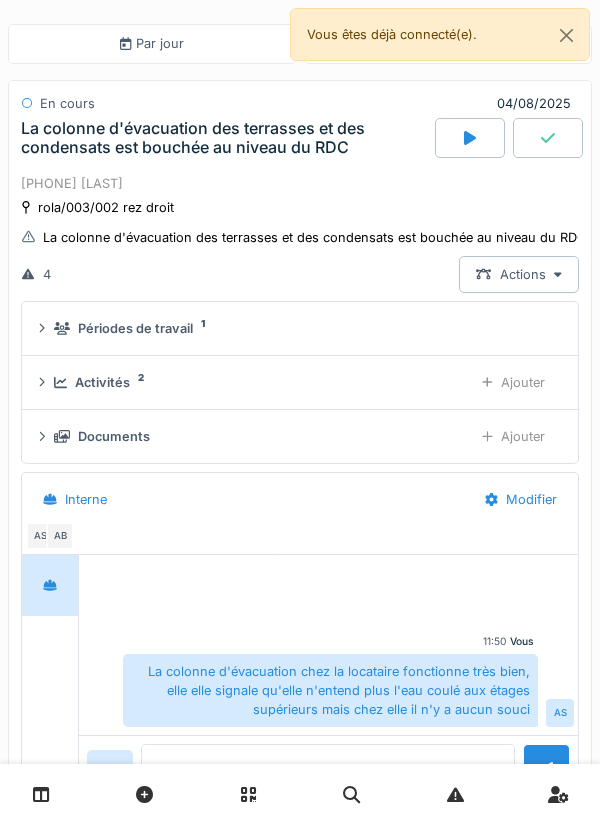 scroll, scrollTop: 3, scrollLeft: 0, axis: vertical 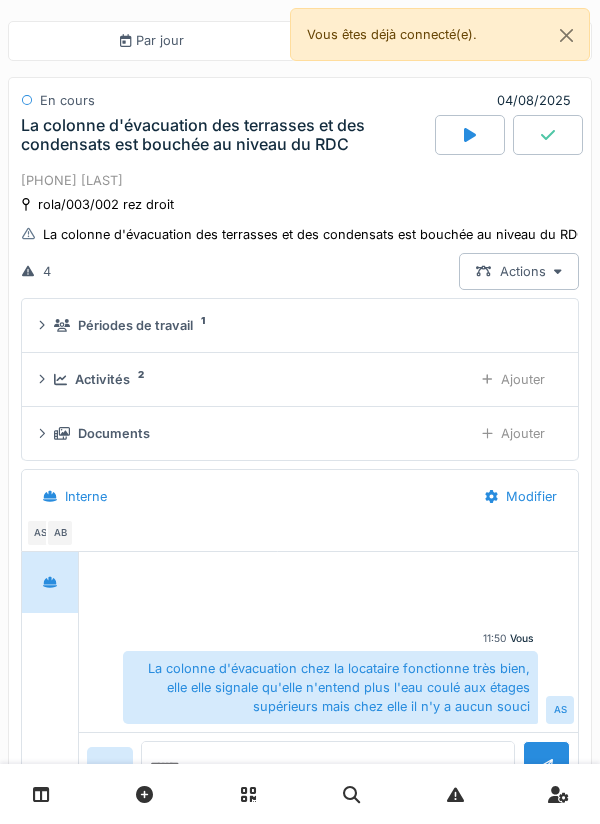 click at bounding box center (548, 135) 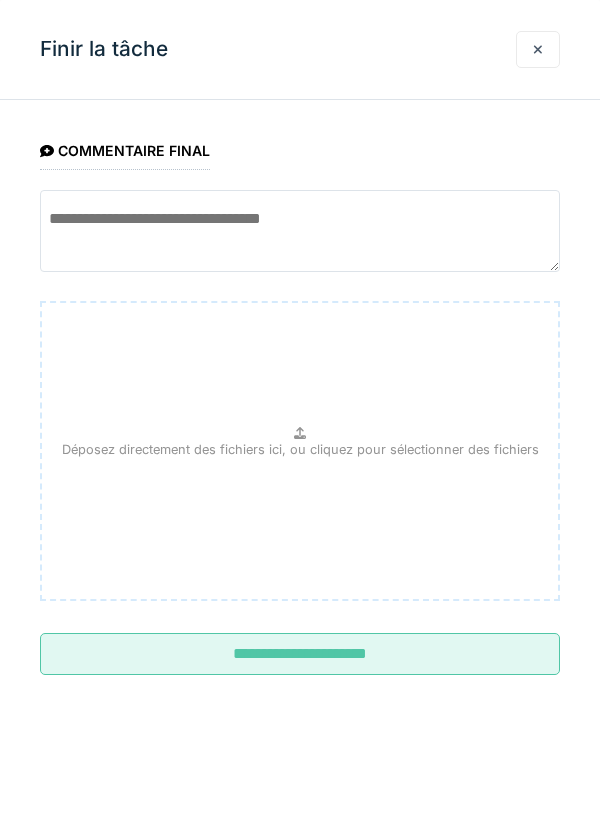 click at bounding box center [300, 231] 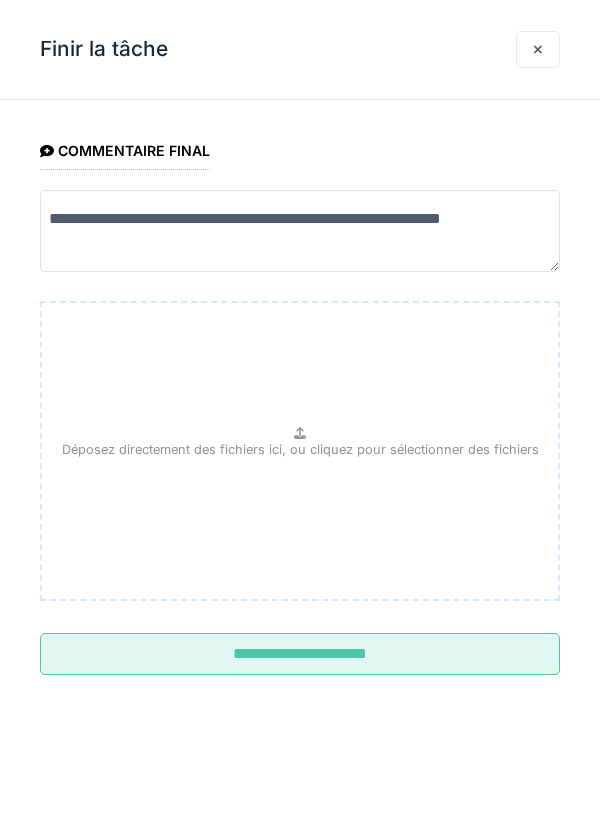 type on "**********" 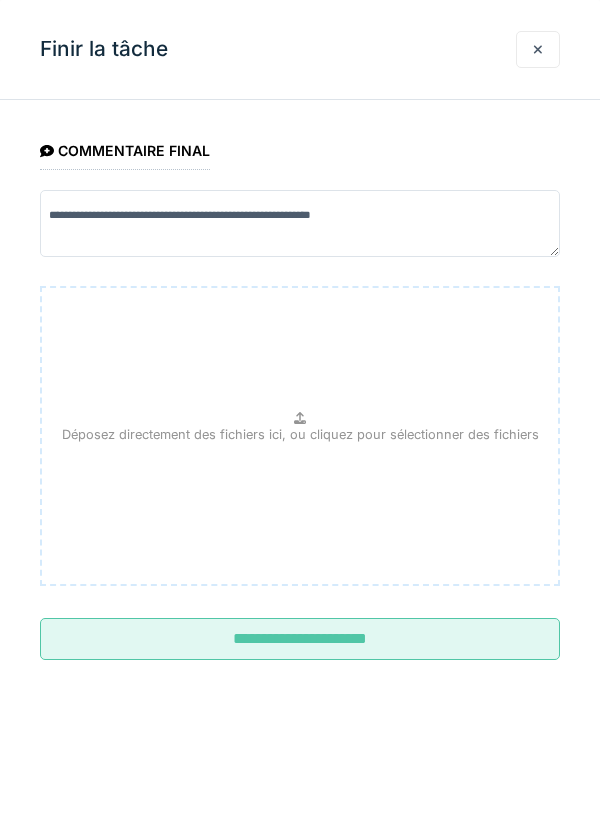 click on "Déposez directement des fichiers ici, ou cliquez pour sélectionner des fichiers" at bounding box center [300, 436] 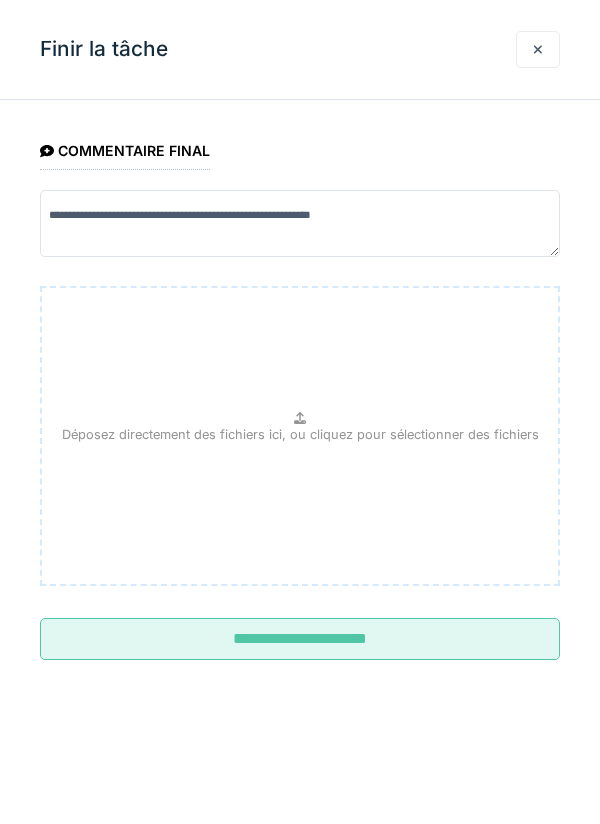 type on "**********" 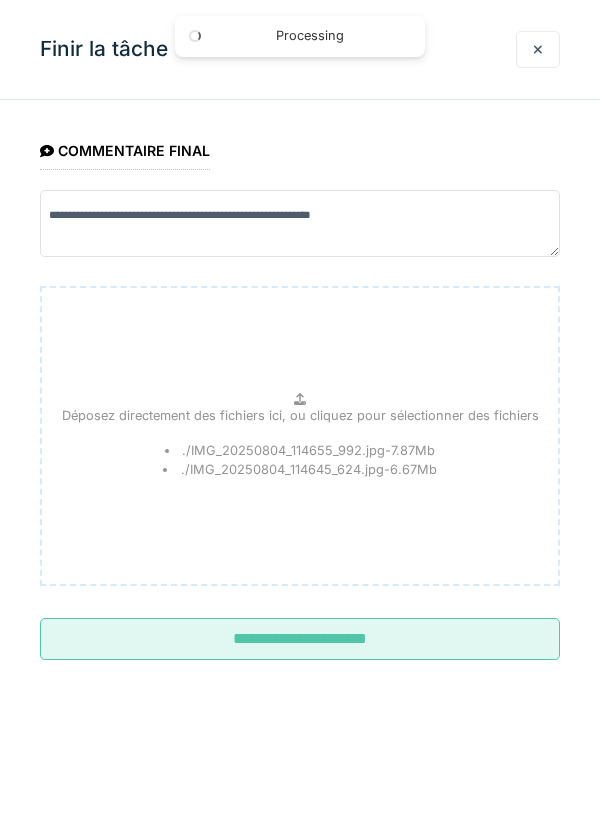 click on "**********" at bounding box center [300, 639] 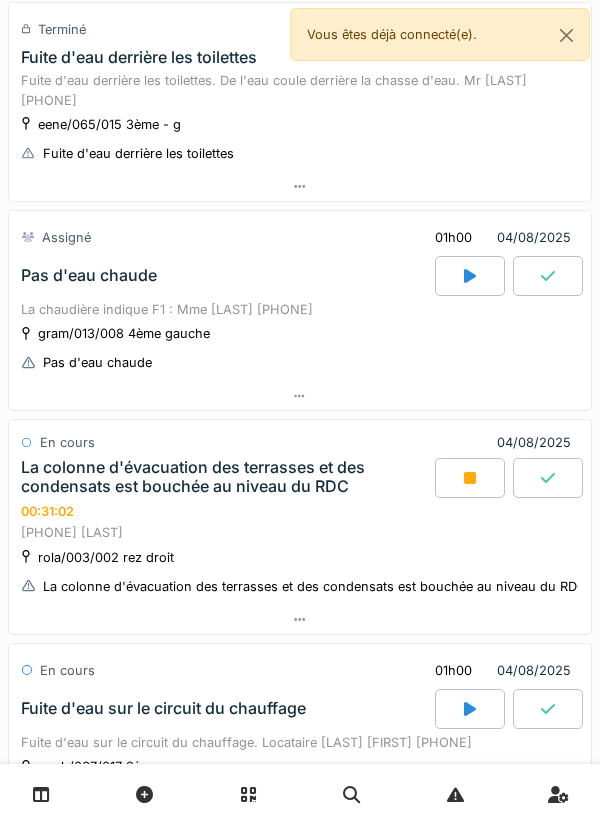 scroll, scrollTop: 977, scrollLeft: 0, axis: vertical 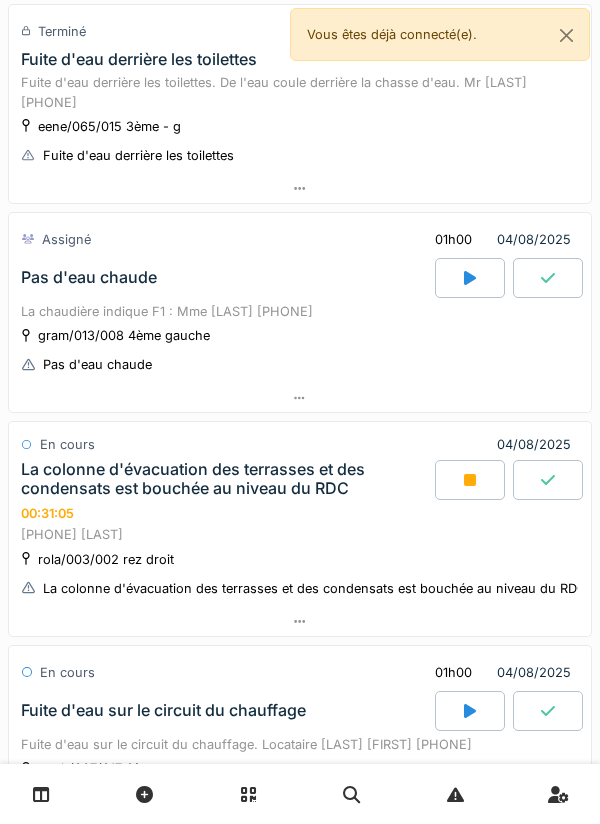 click at bounding box center [470, 480] 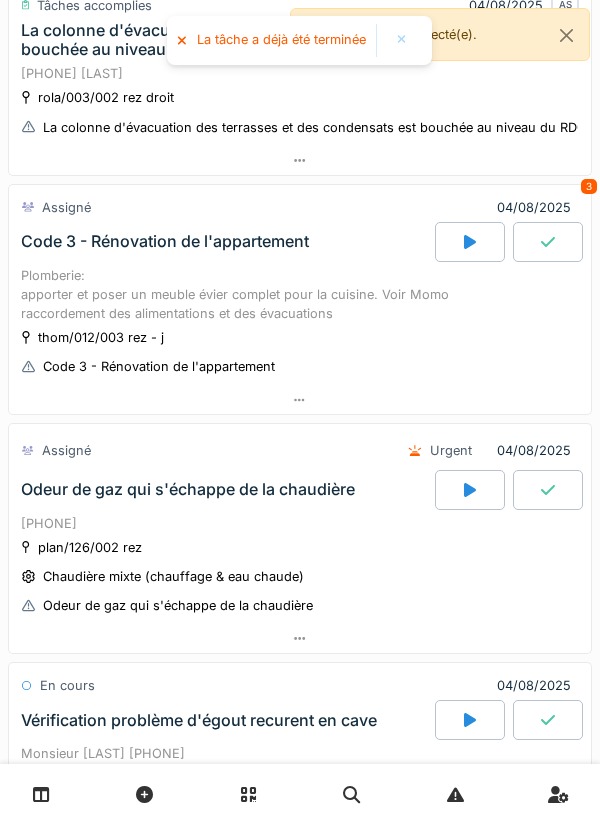 scroll, scrollTop: 0, scrollLeft: 0, axis: both 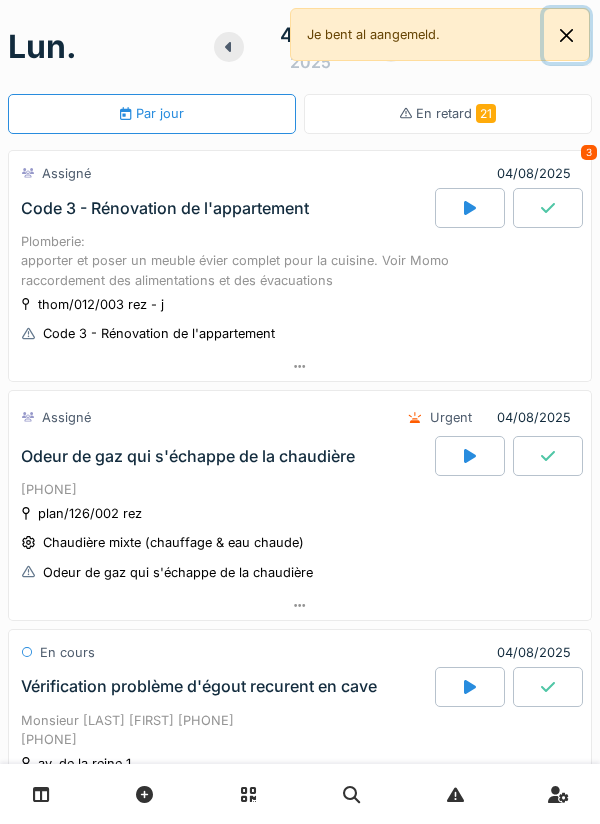 click at bounding box center [566, 35] 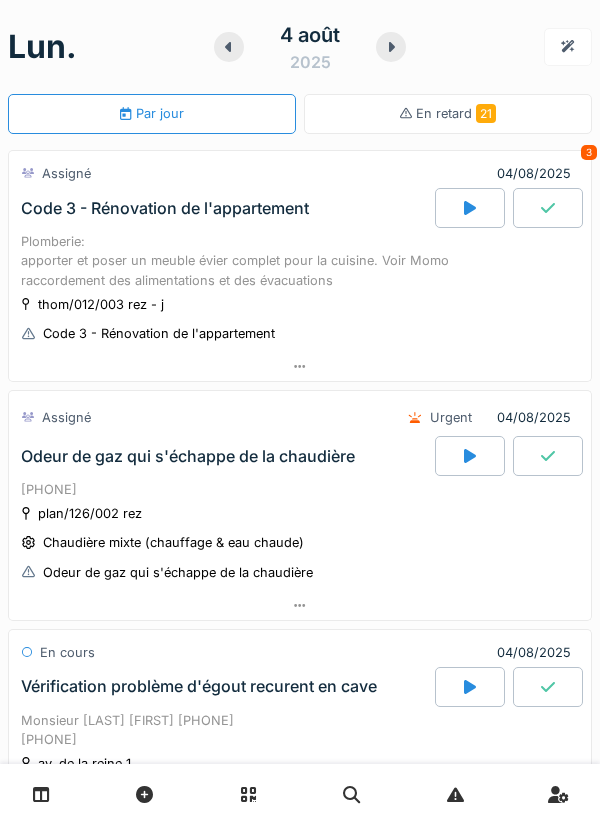 click at bounding box center [391, 47] 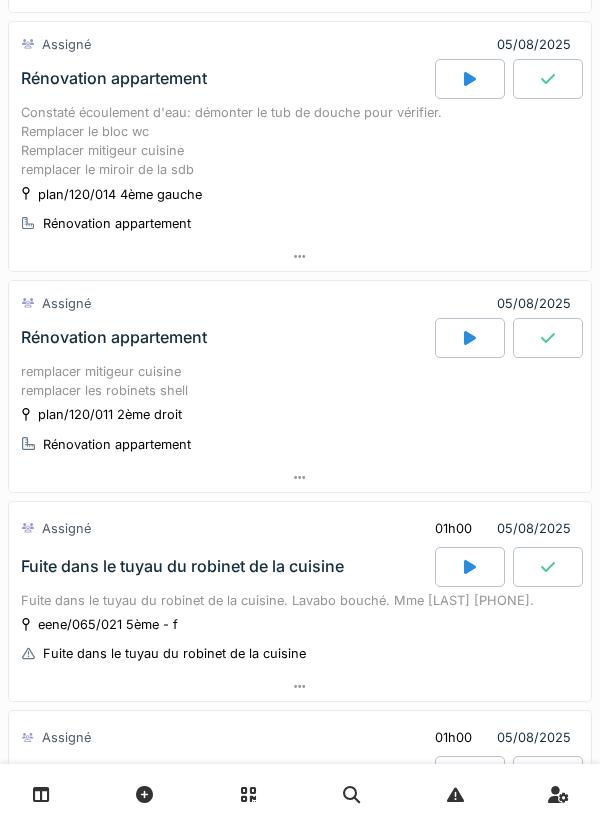 scroll, scrollTop: 0, scrollLeft: 0, axis: both 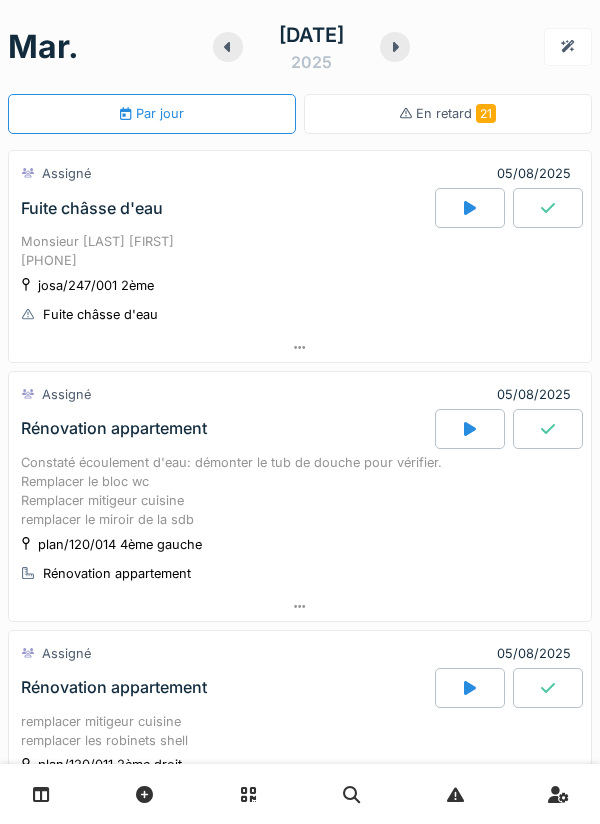 click 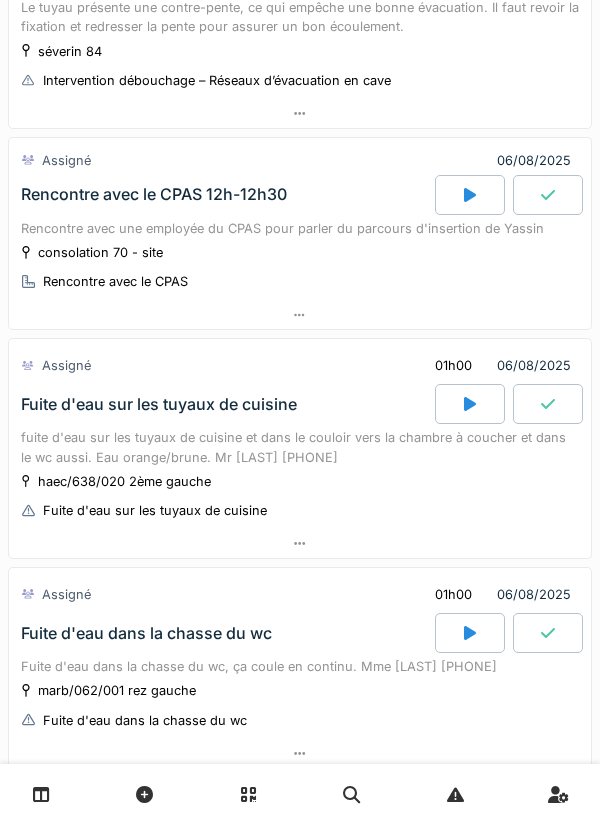 scroll, scrollTop: 1112, scrollLeft: 0, axis: vertical 